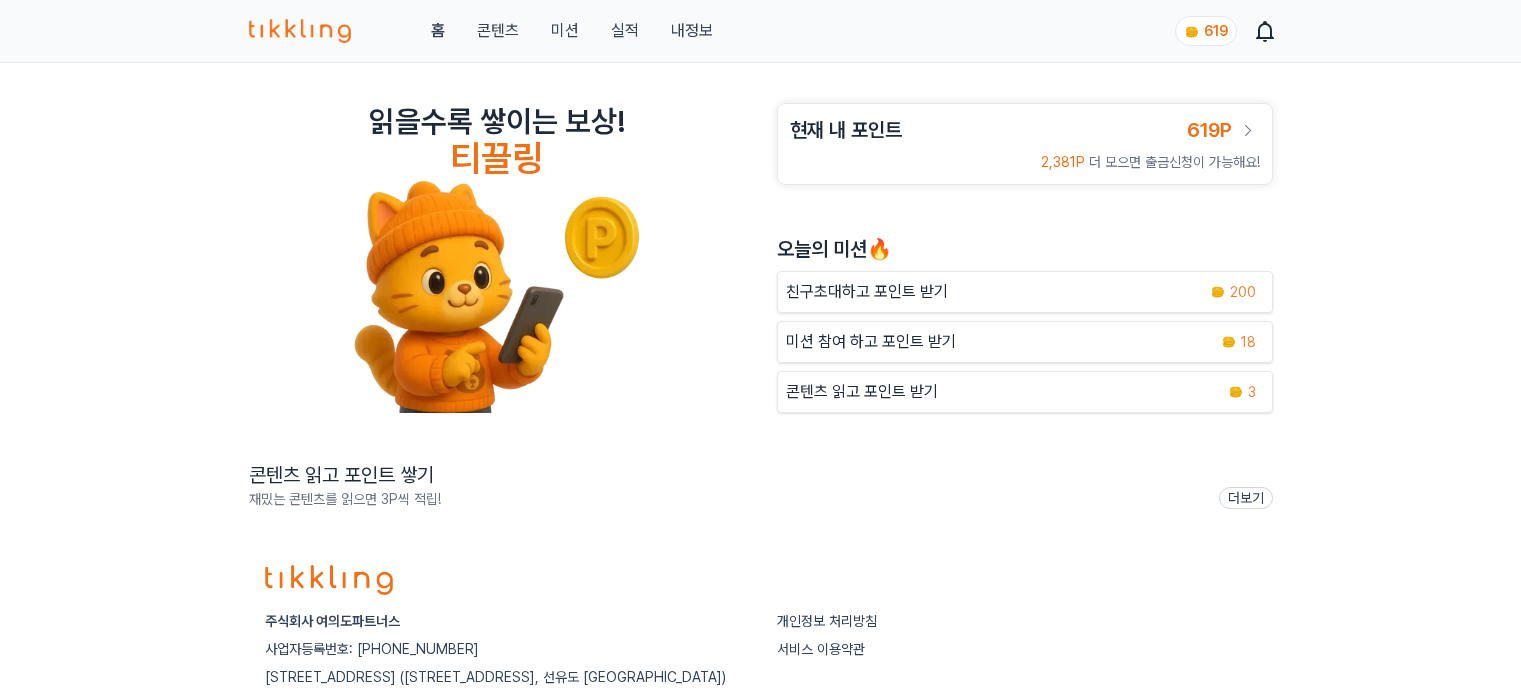 scroll, scrollTop: 0, scrollLeft: 0, axis: both 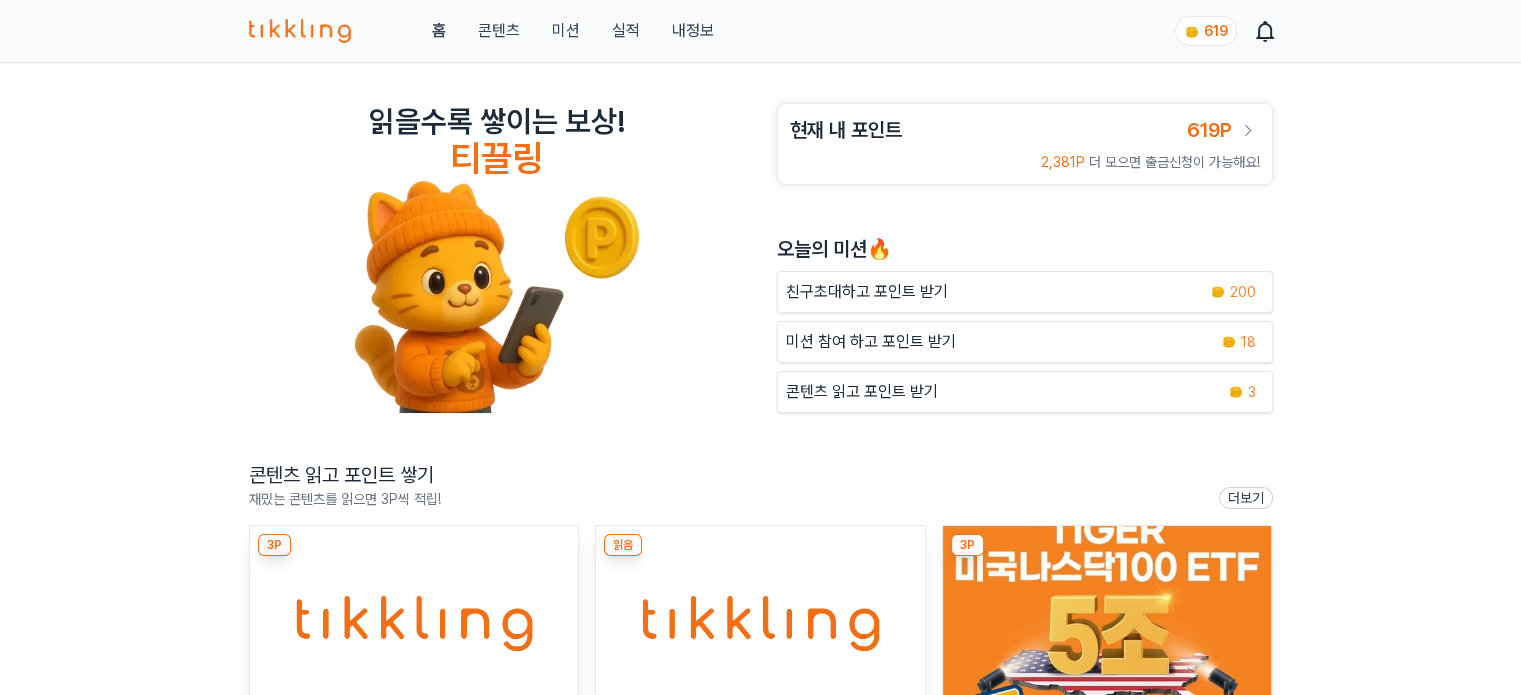 click on "미션" at bounding box center [565, 31] 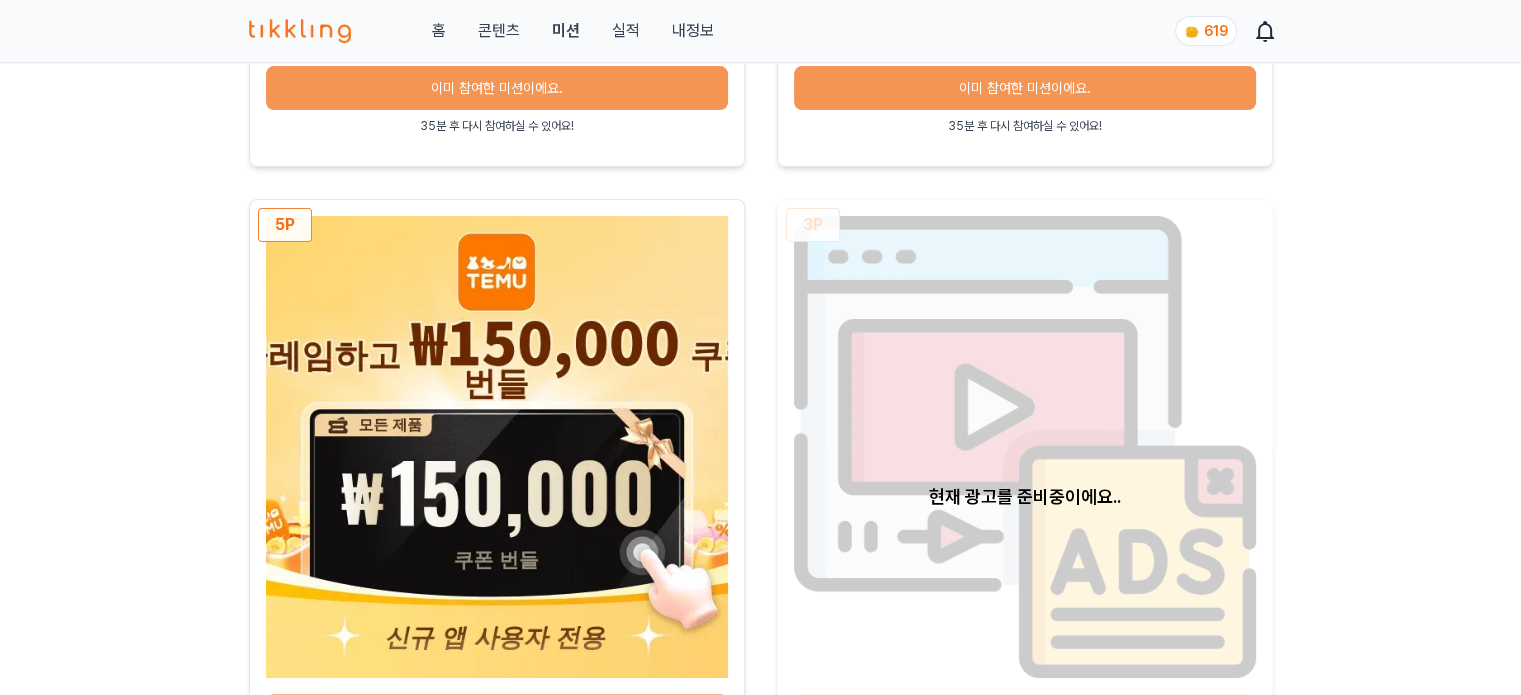 scroll, scrollTop: 1000, scrollLeft: 0, axis: vertical 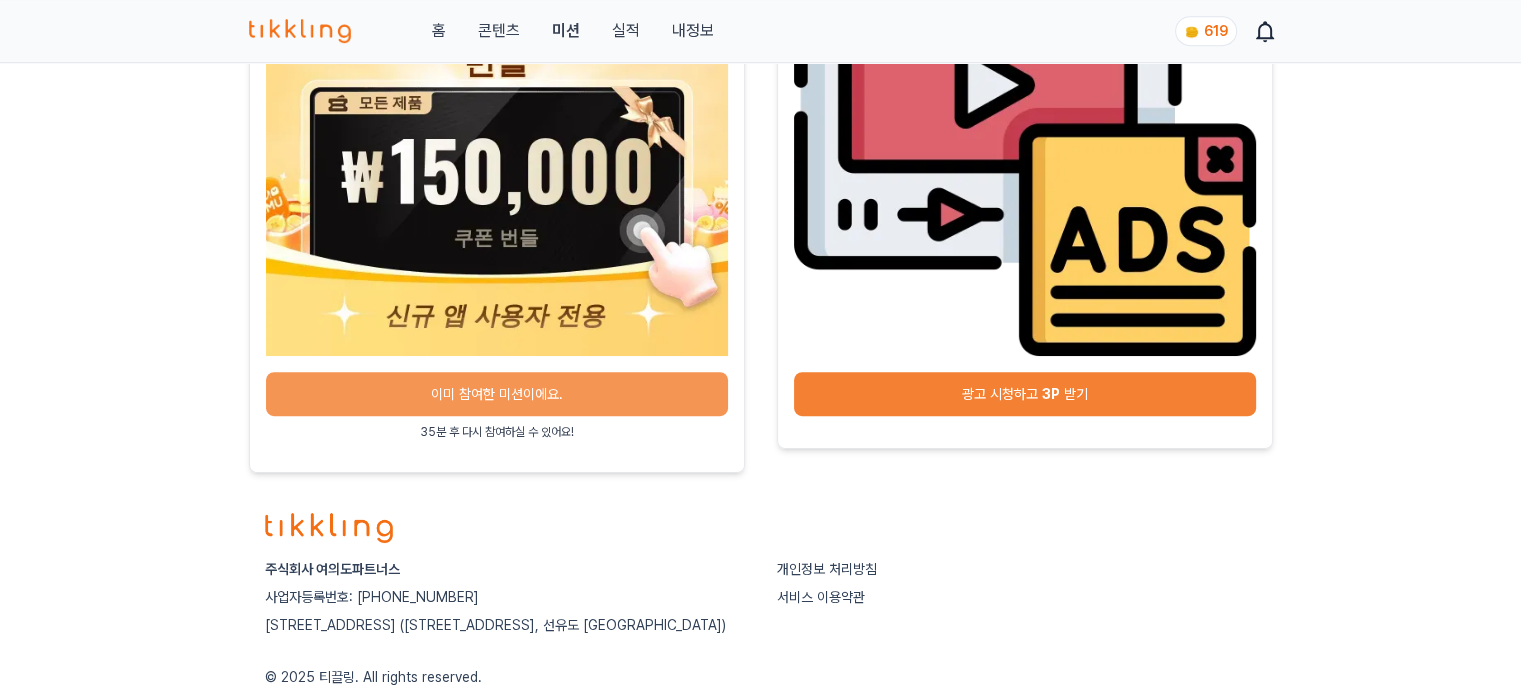 click on "광고 시청하고  3P  받기" at bounding box center (1025, 394) 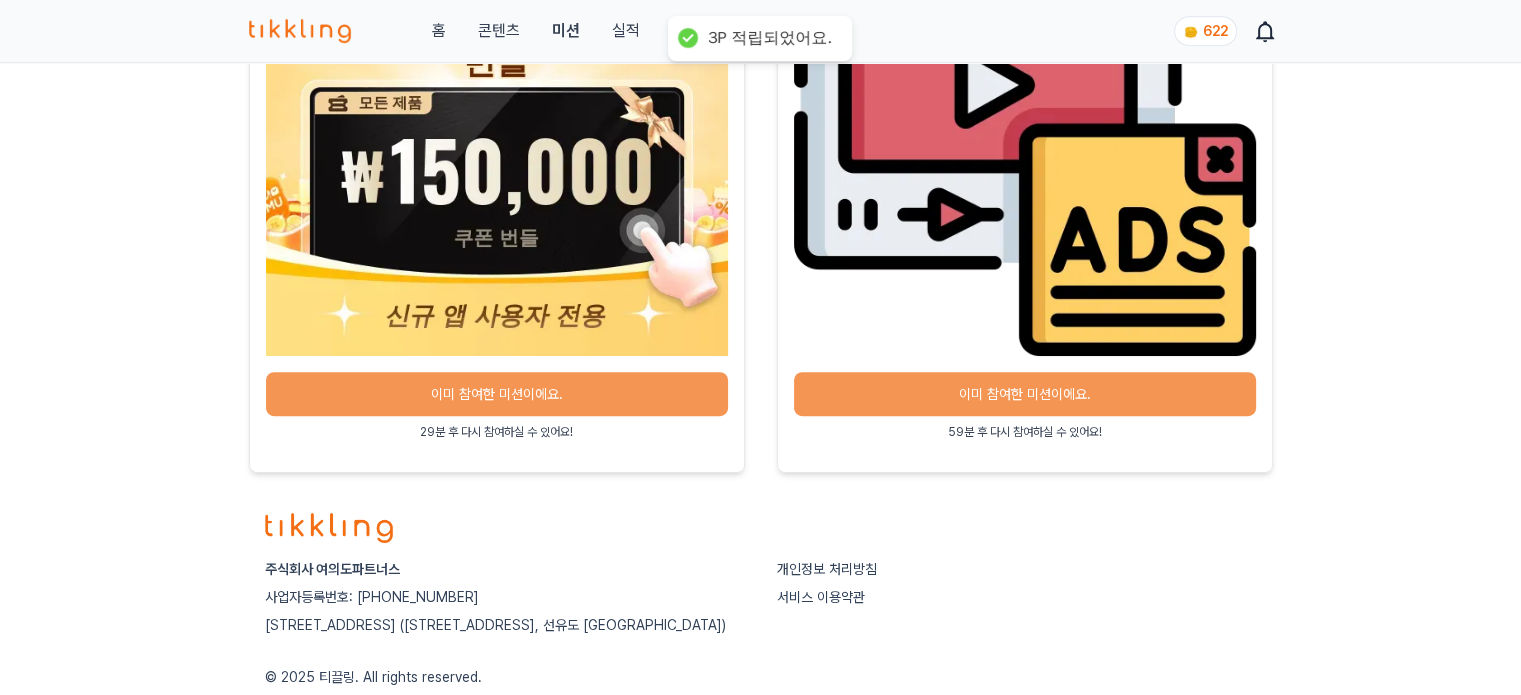 click on "콘텐츠" at bounding box center [498, 31] 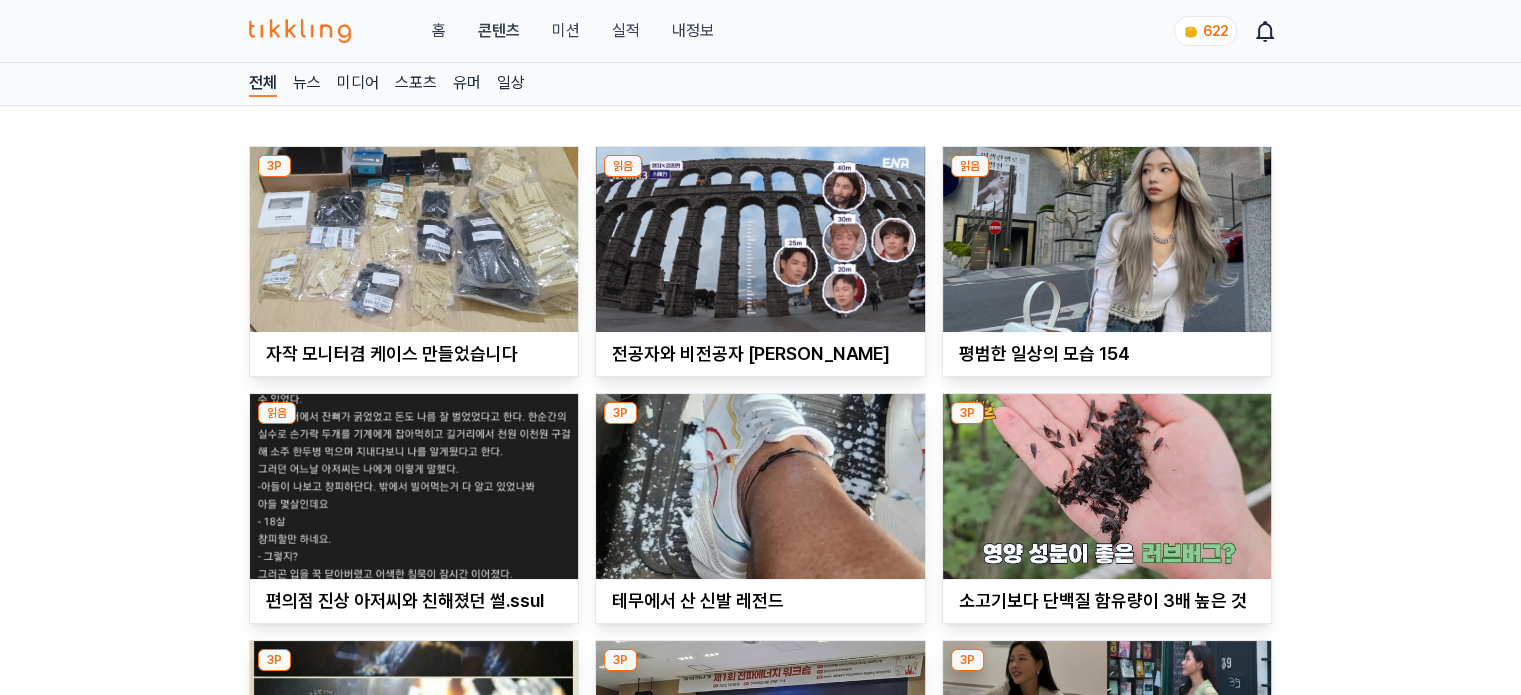 click at bounding box center [414, 239] 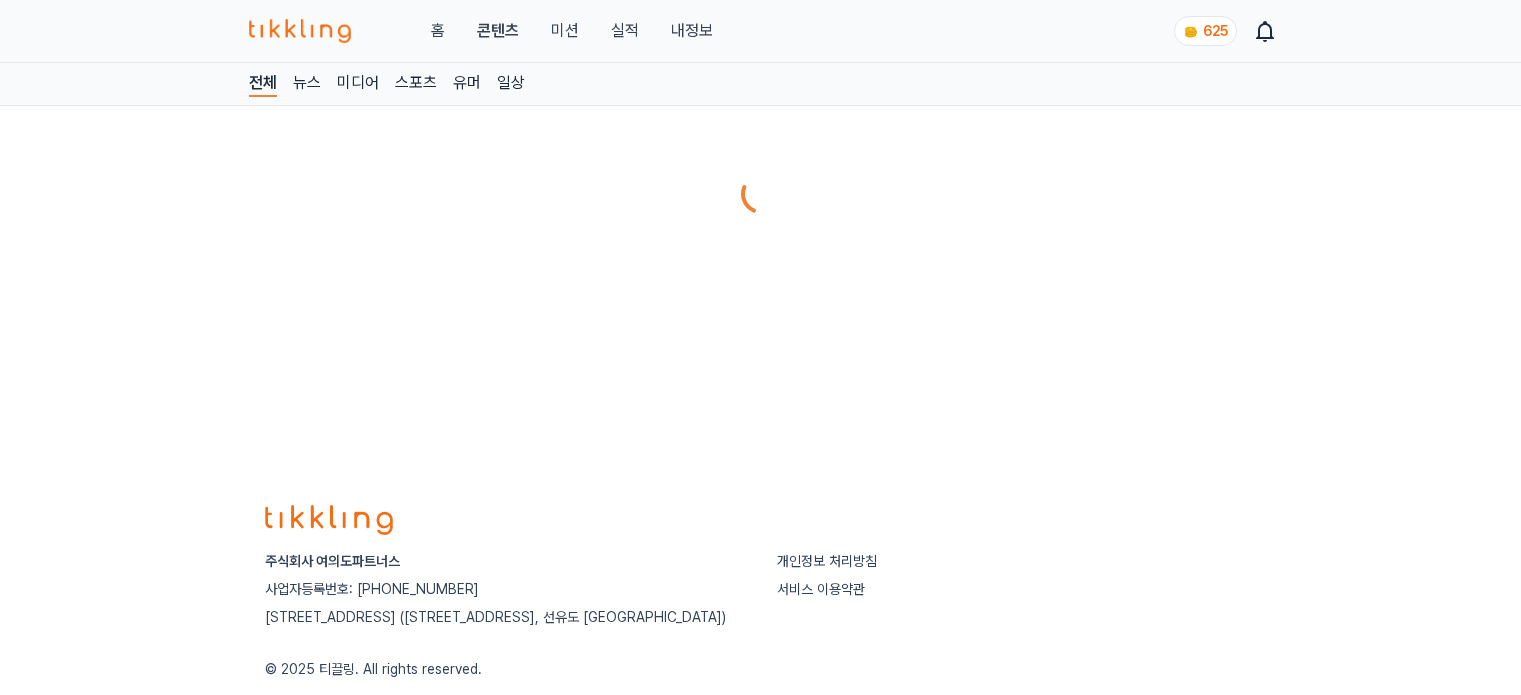 scroll, scrollTop: 0, scrollLeft: 0, axis: both 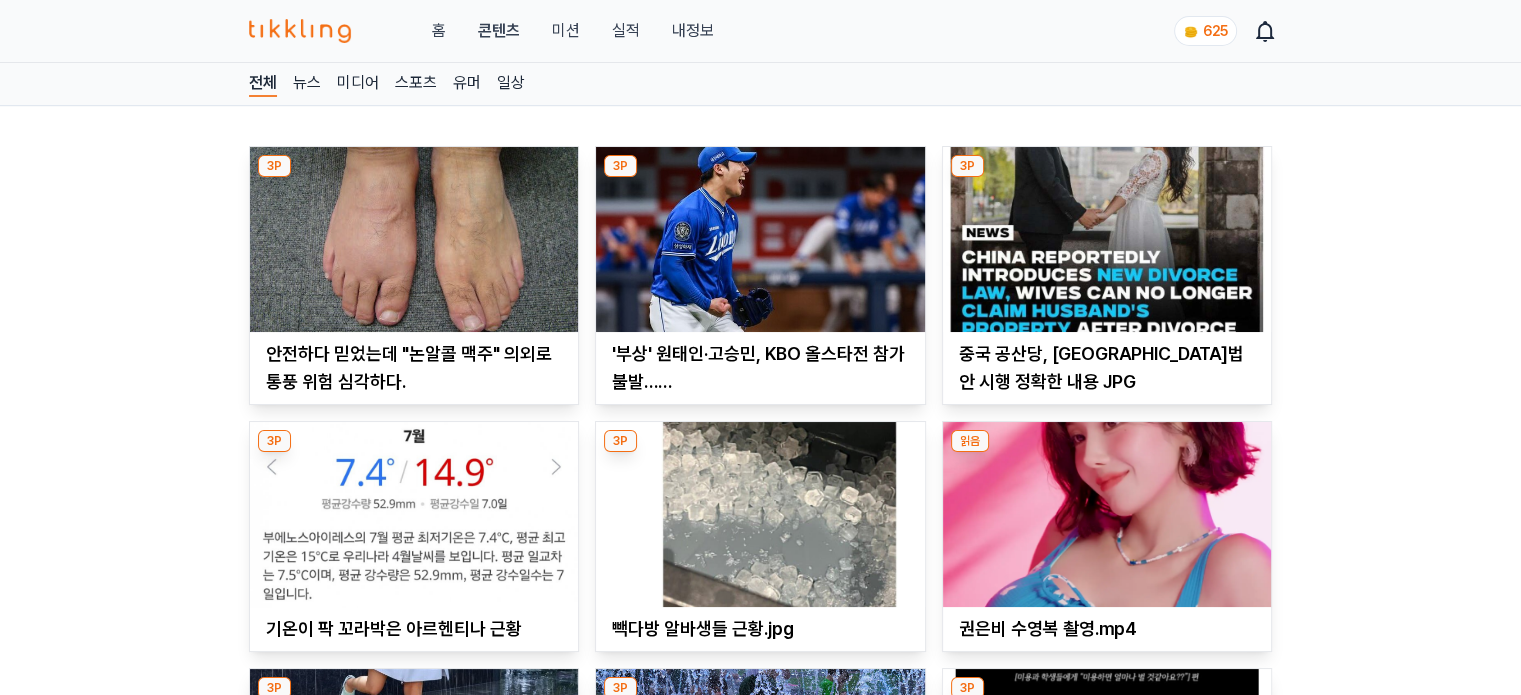 click at bounding box center [414, 239] 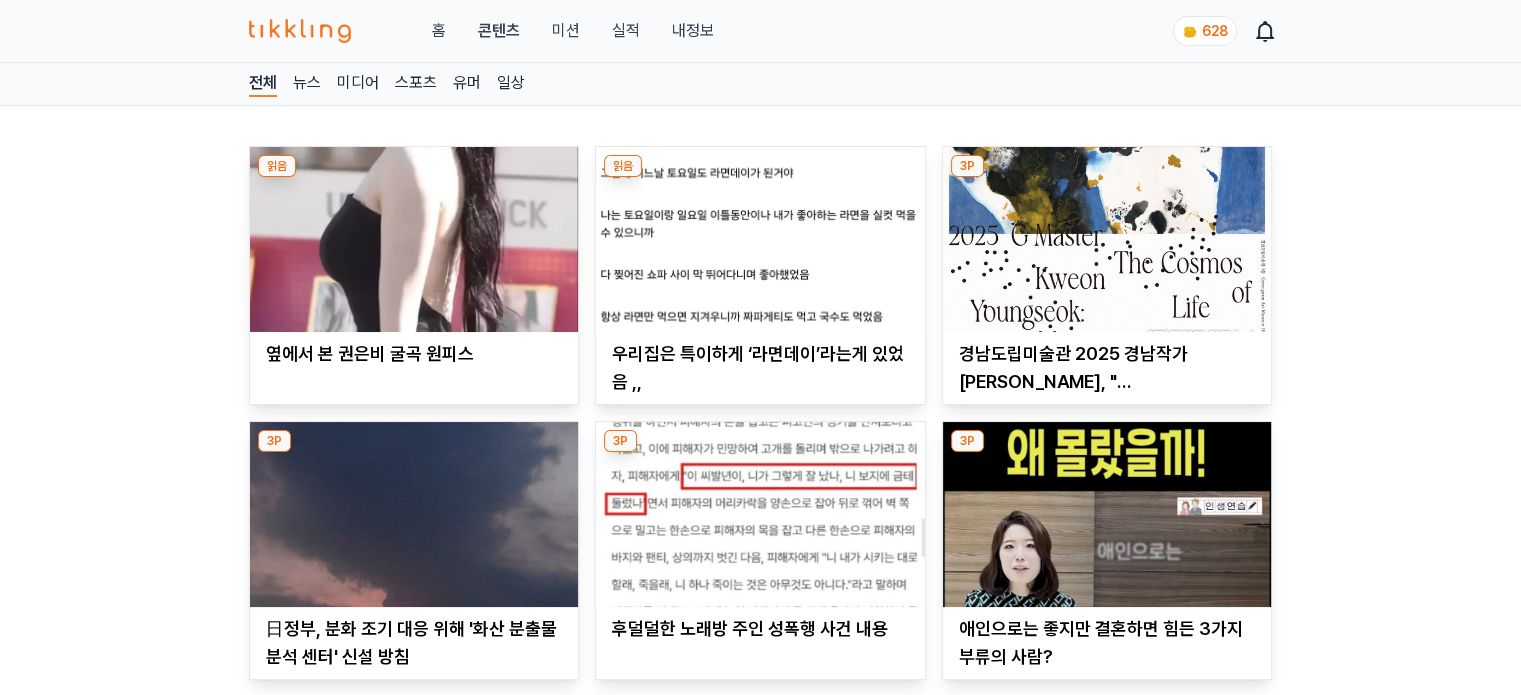 scroll, scrollTop: 100, scrollLeft: 0, axis: vertical 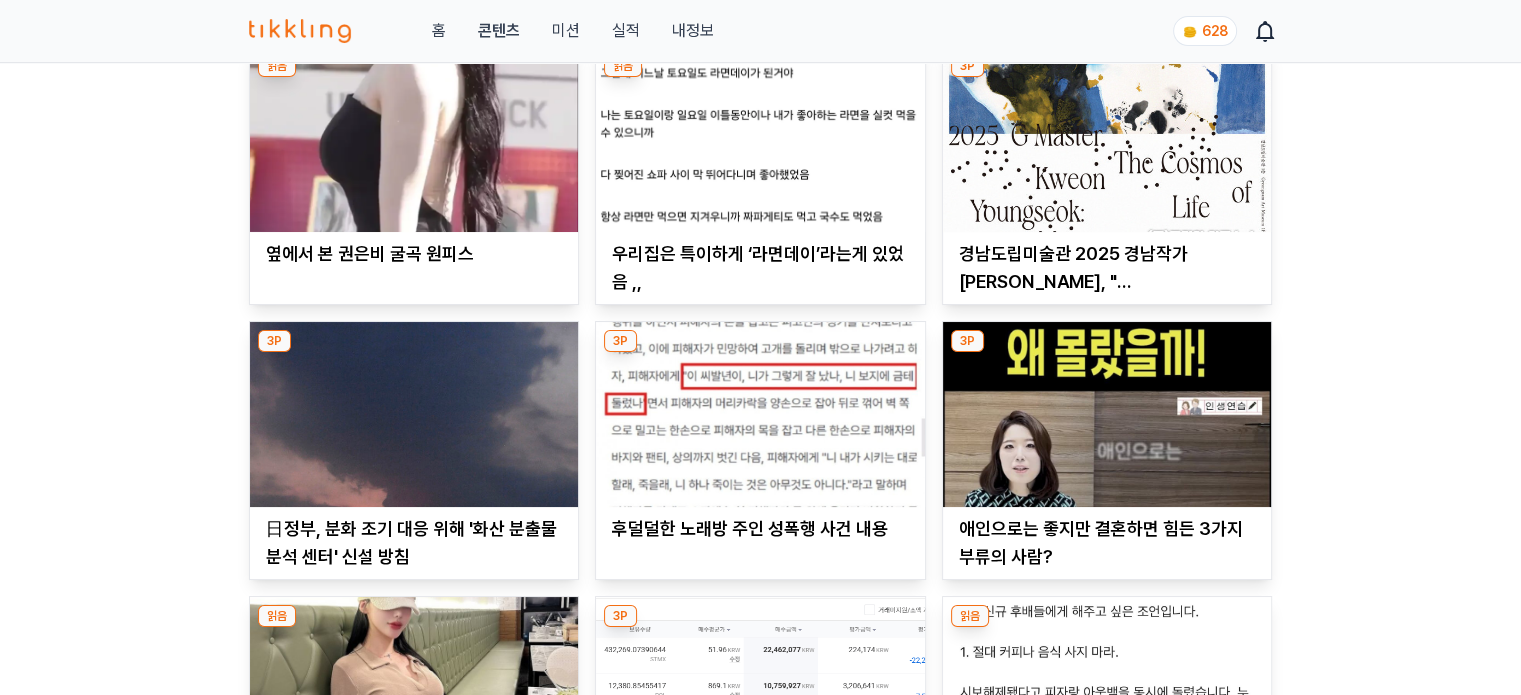 click at bounding box center [414, 414] 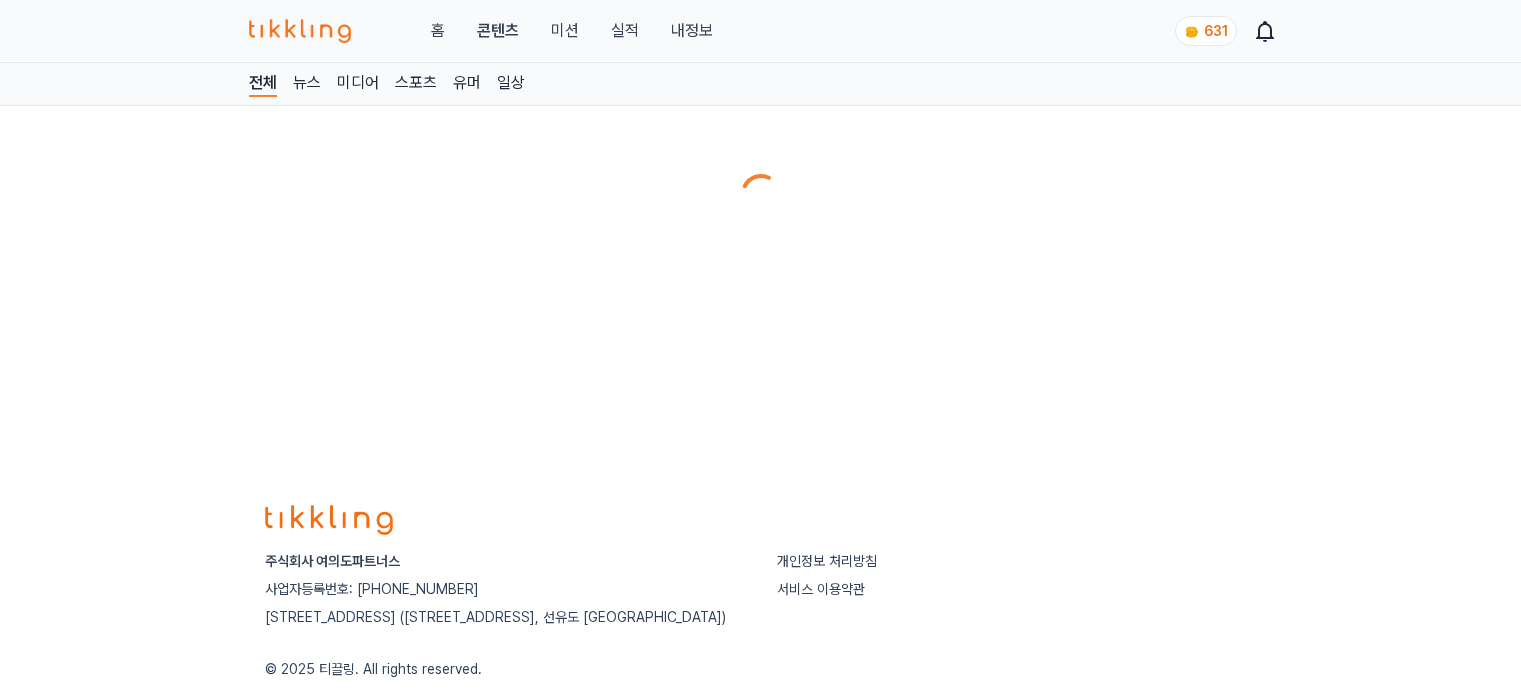 scroll, scrollTop: 0, scrollLeft: 0, axis: both 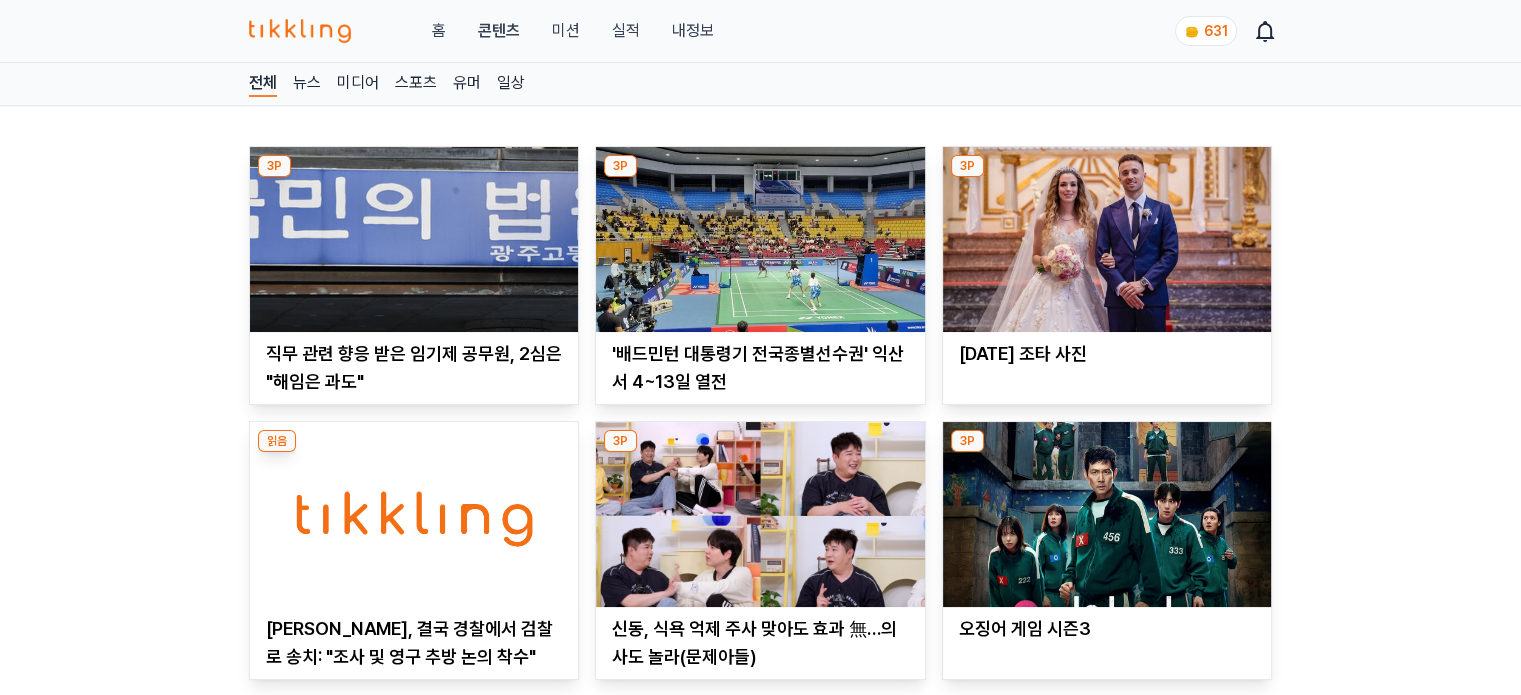 click at bounding box center (414, 239) 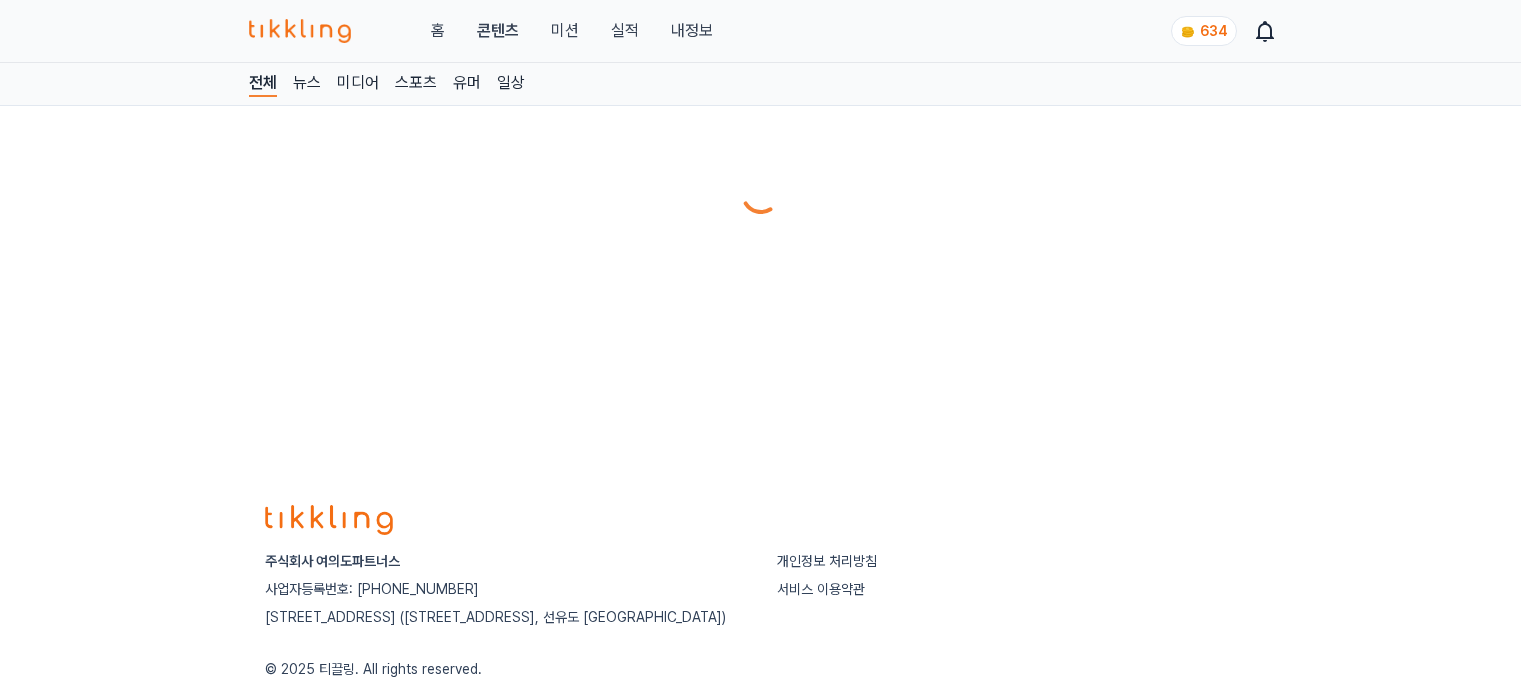 scroll, scrollTop: 0, scrollLeft: 0, axis: both 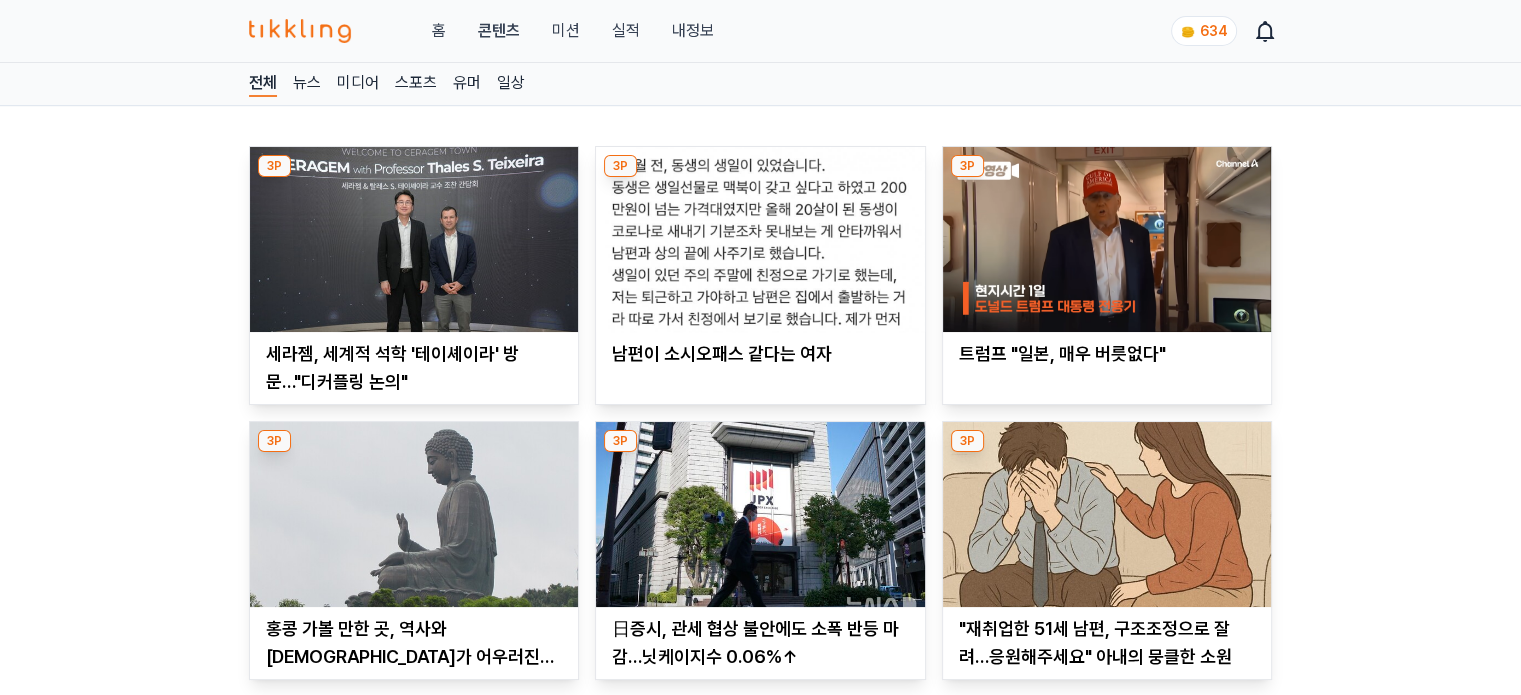 click at bounding box center (760, 514) 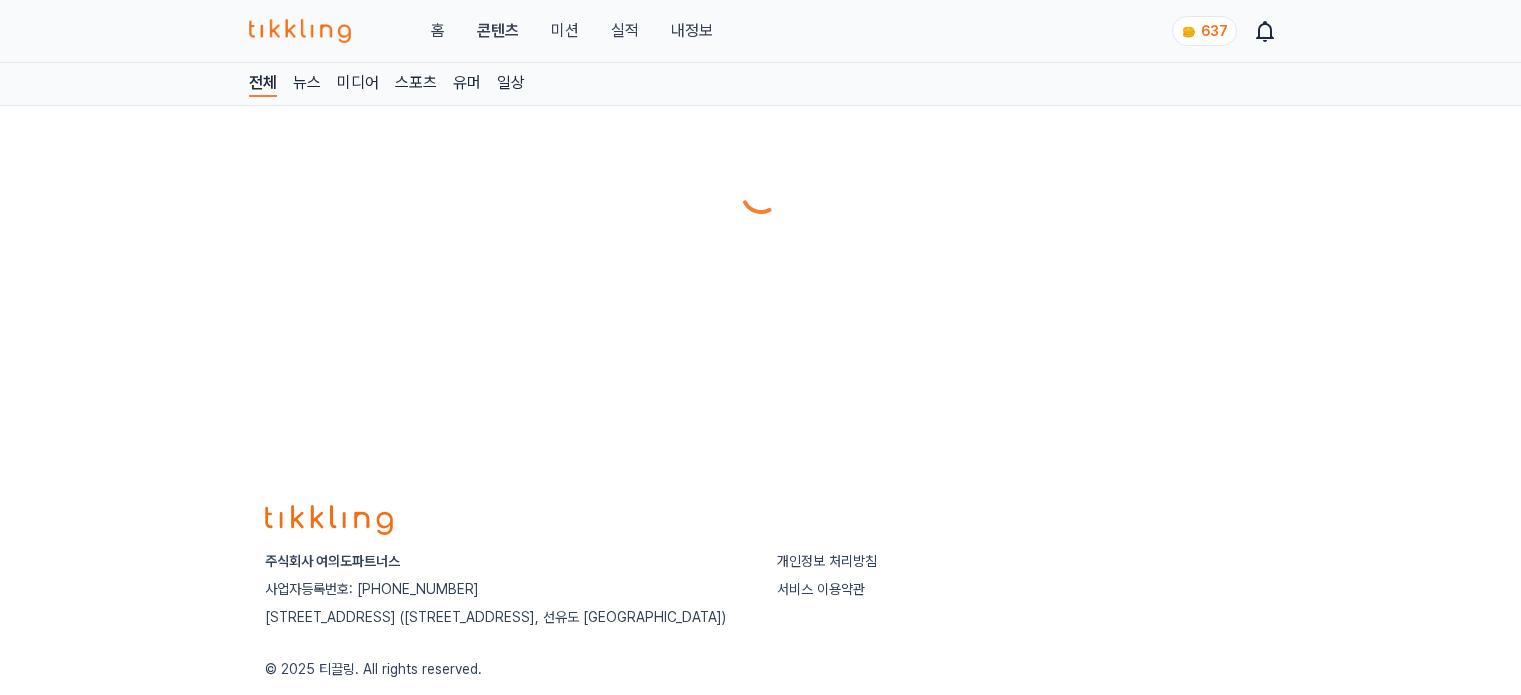 scroll, scrollTop: 0, scrollLeft: 0, axis: both 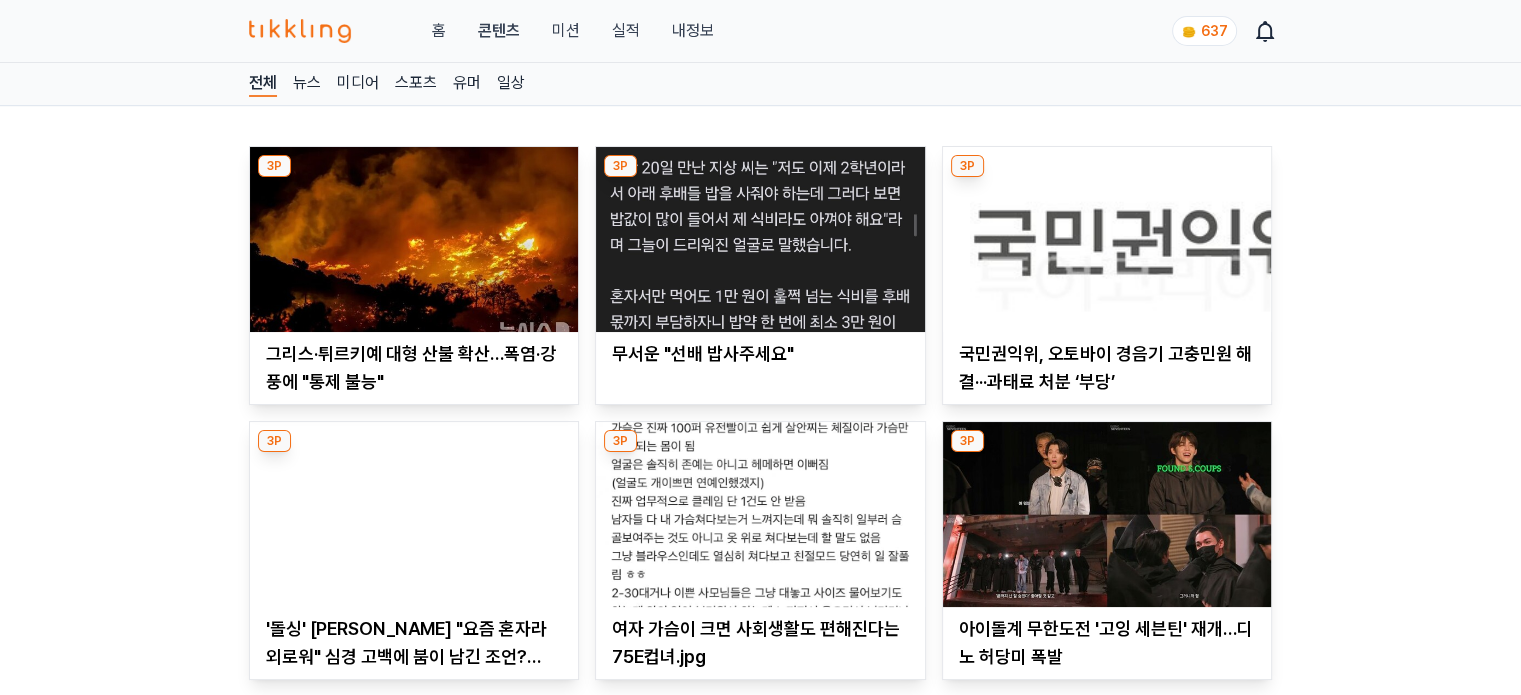 click at bounding box center [1107, 239] 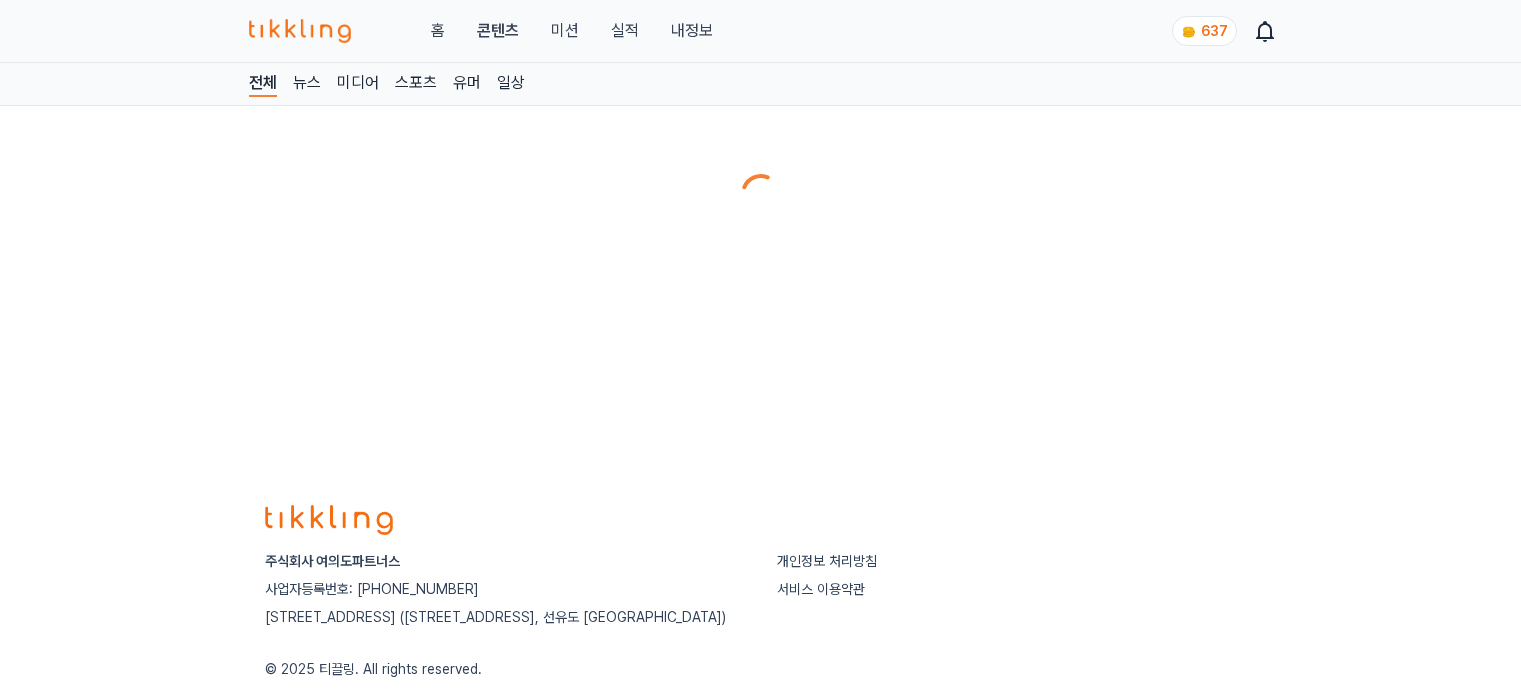 scroll, scrollTop: 0, scrollLeft: 0, axis: both 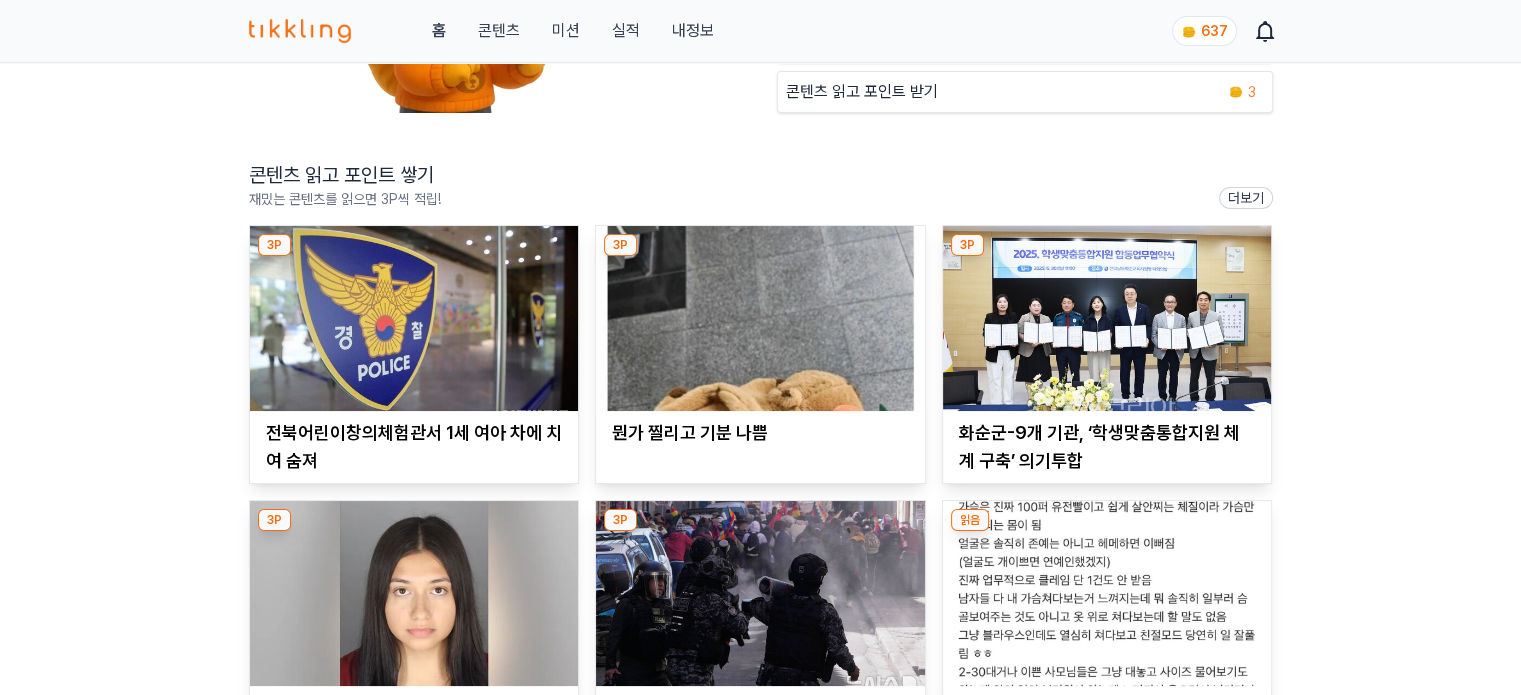 click at bounding box center [414, 318] 